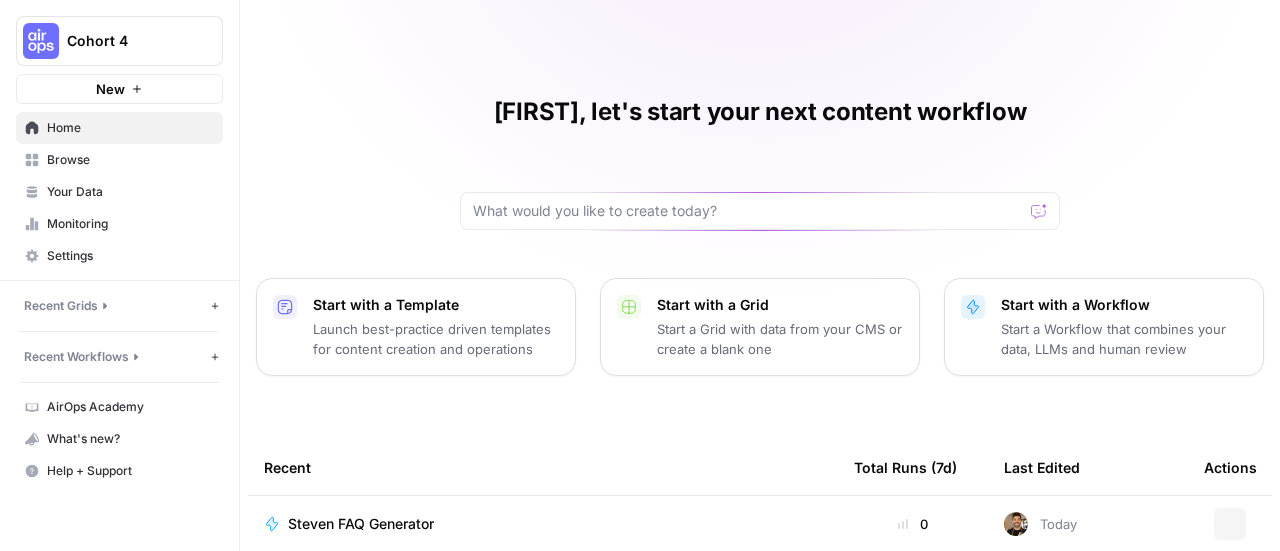 scroll, scrollTop: 0, scrollLeft: 0, axis: both 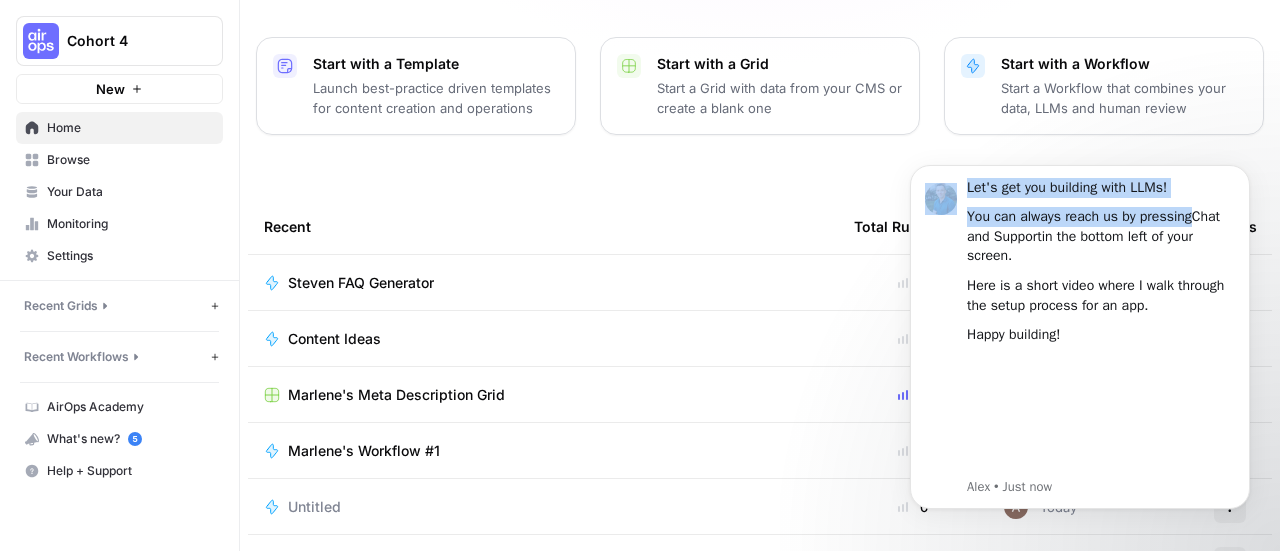 drag, startPoint x: 1190, startPoint y: 210, endPoint x: 880, endPoint y: 295, distance: 321.44208 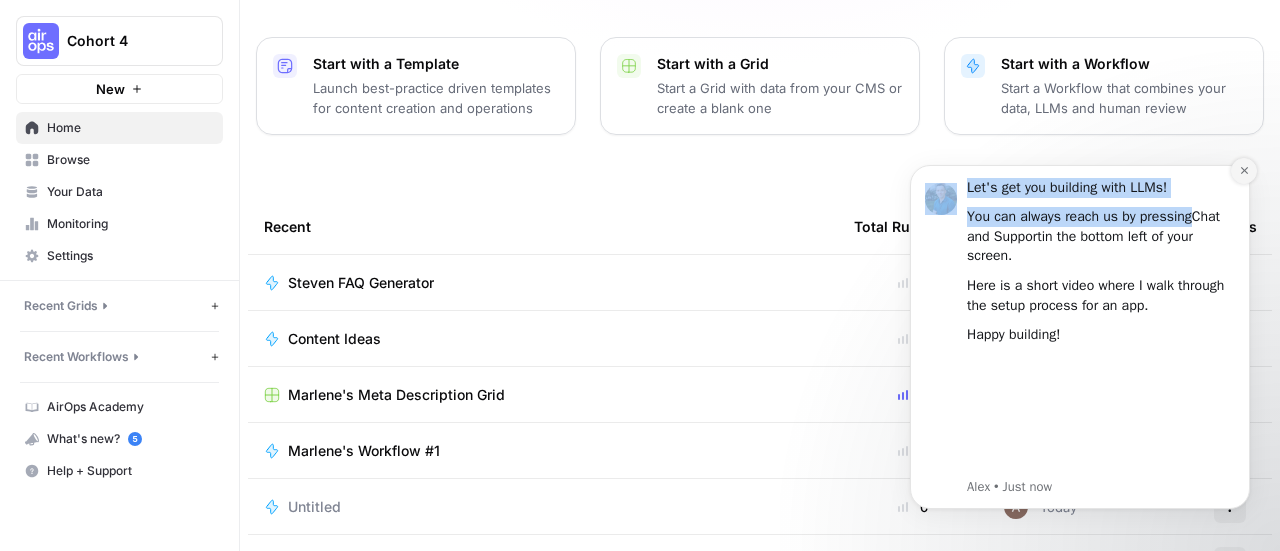 click at bounding box center (1244, 171) 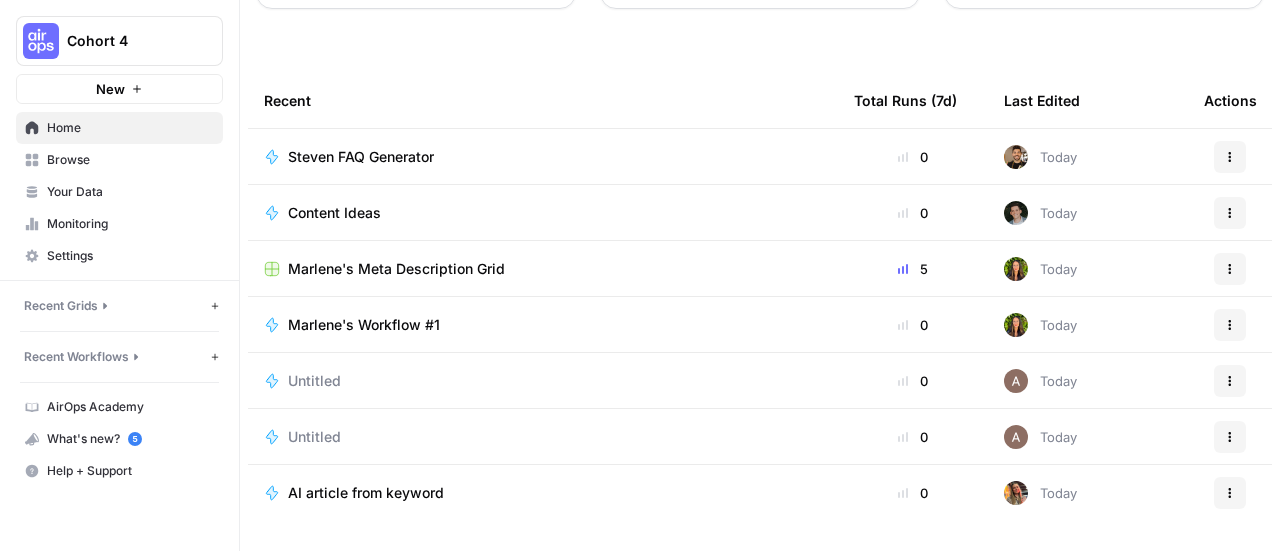 scroll, scrollTop: 0, scrollLeft: 0, axis: both 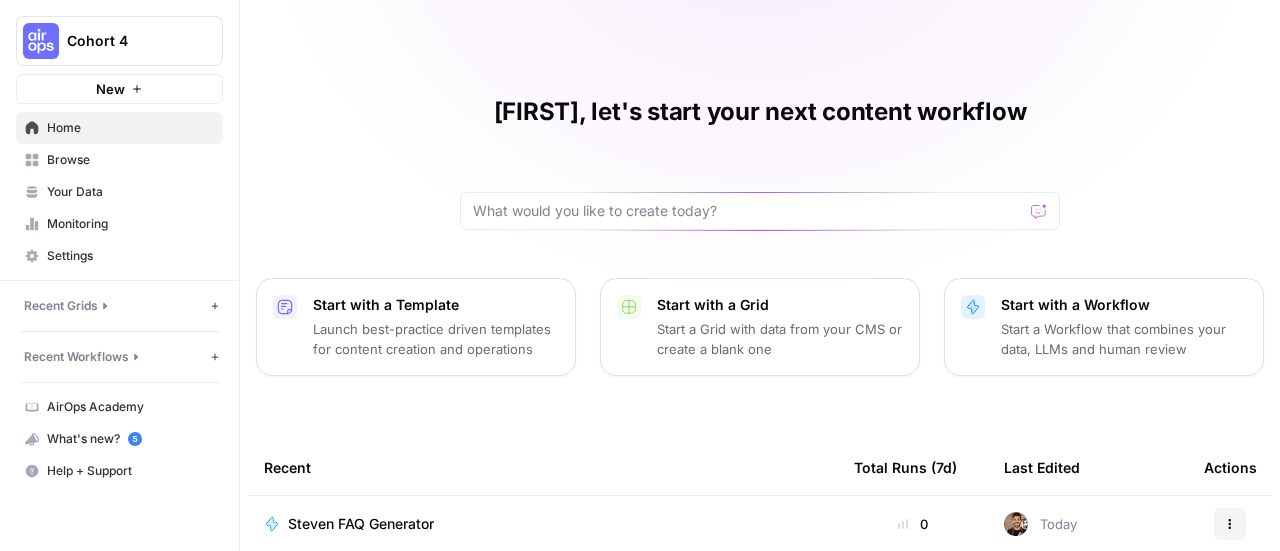 click on "Cohort 4" at bounding box center [119, 41] 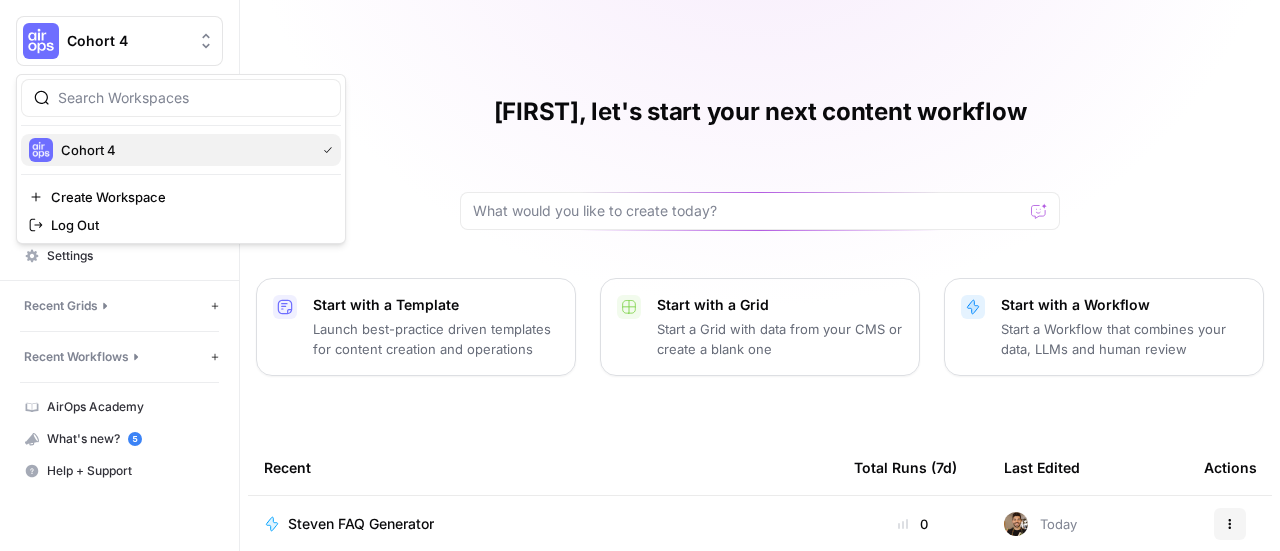 click on "Cohort 4" at bounding box center [184, 150] 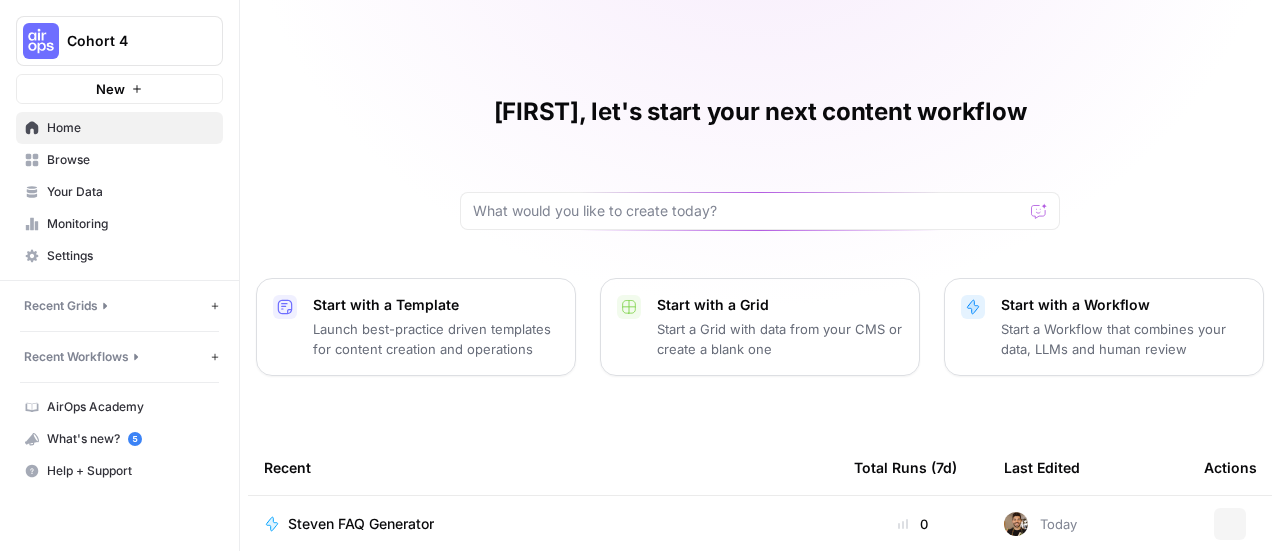 scroll, scrollTop: 0, scrollLeft: 0, axis: both 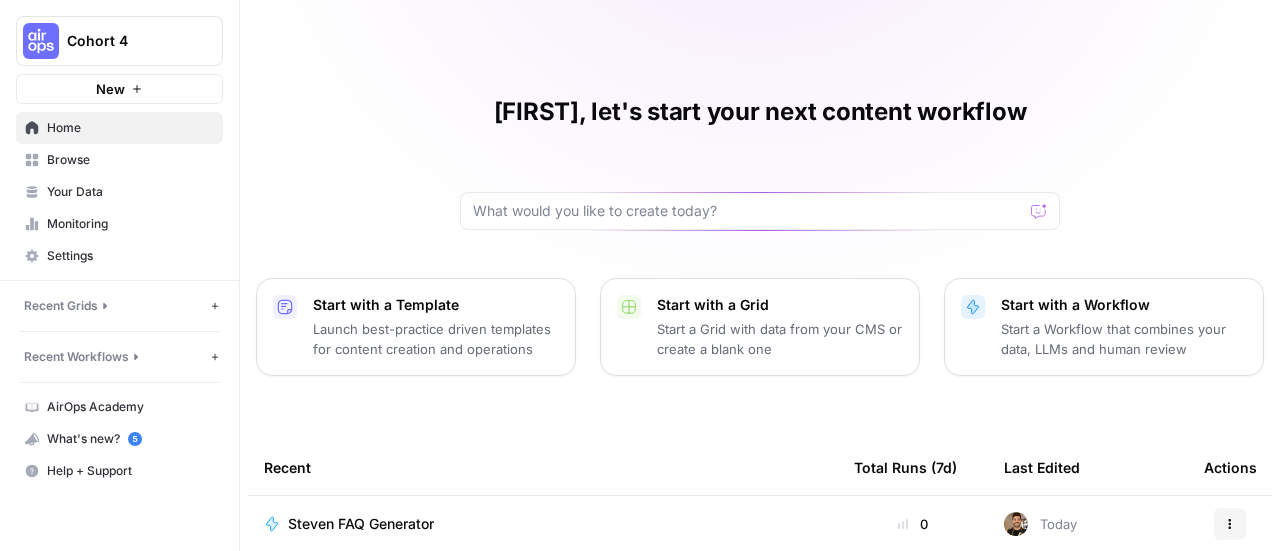 click on "Browse" at bounding box center [130, 160] 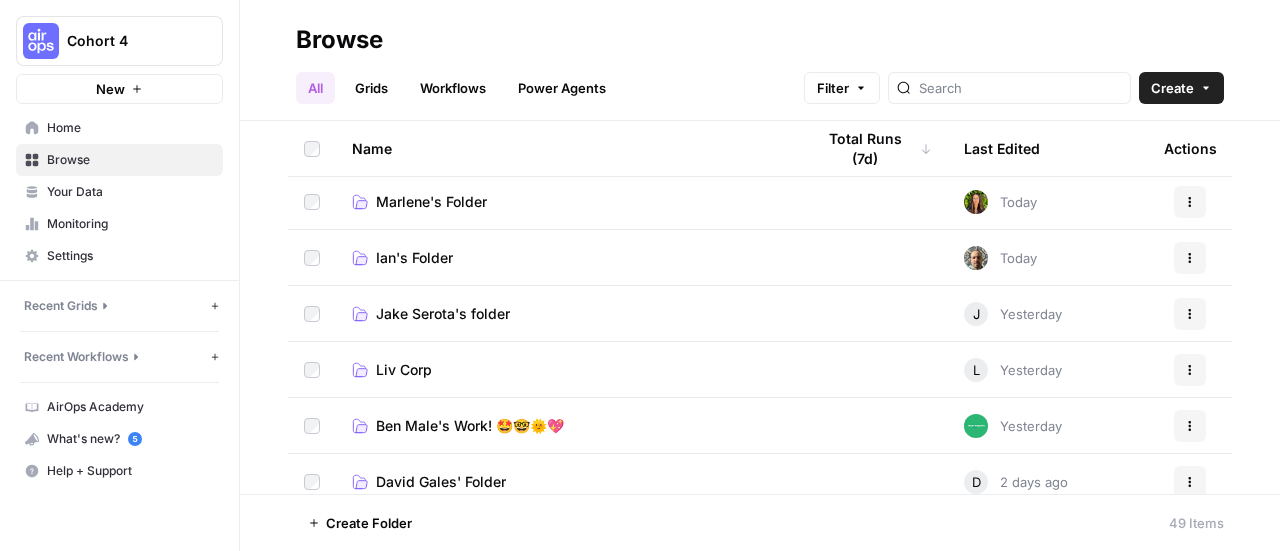 scroll, scrollTop: 0, scrollLeft: 0, axis: both 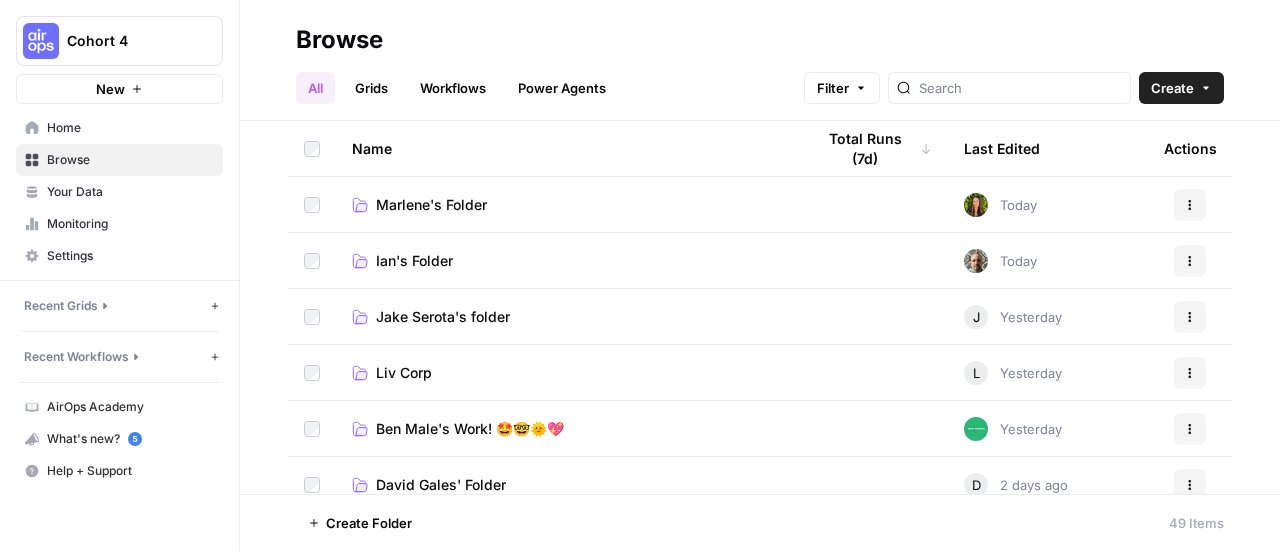 click on "Your Data" at bounding box center (119, 192) 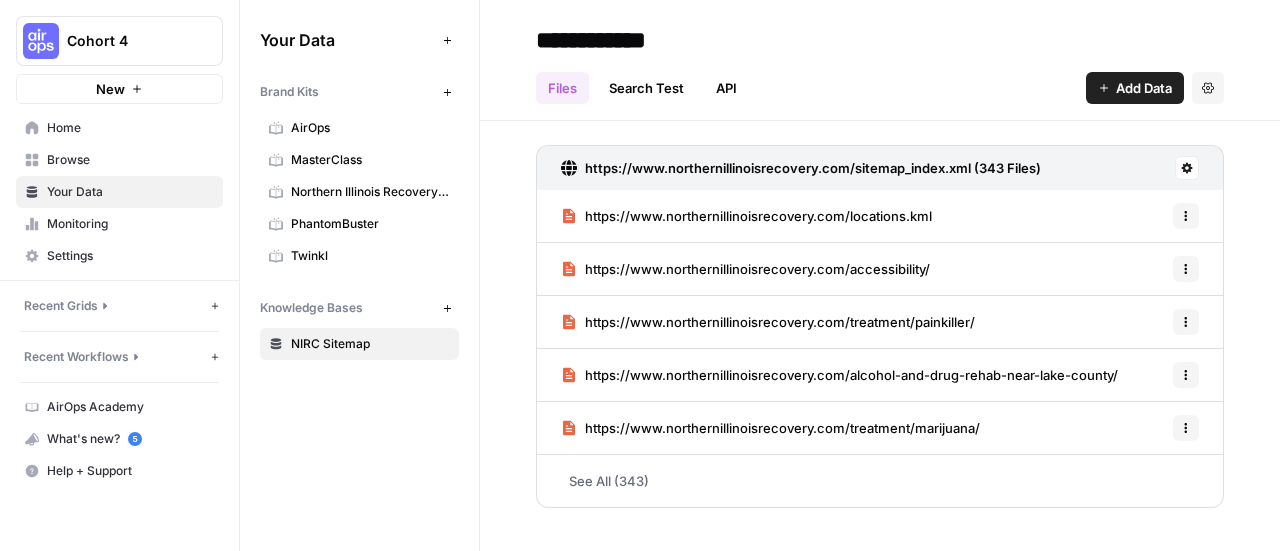 click on "Monitoring" at bounding box center [119, 224] 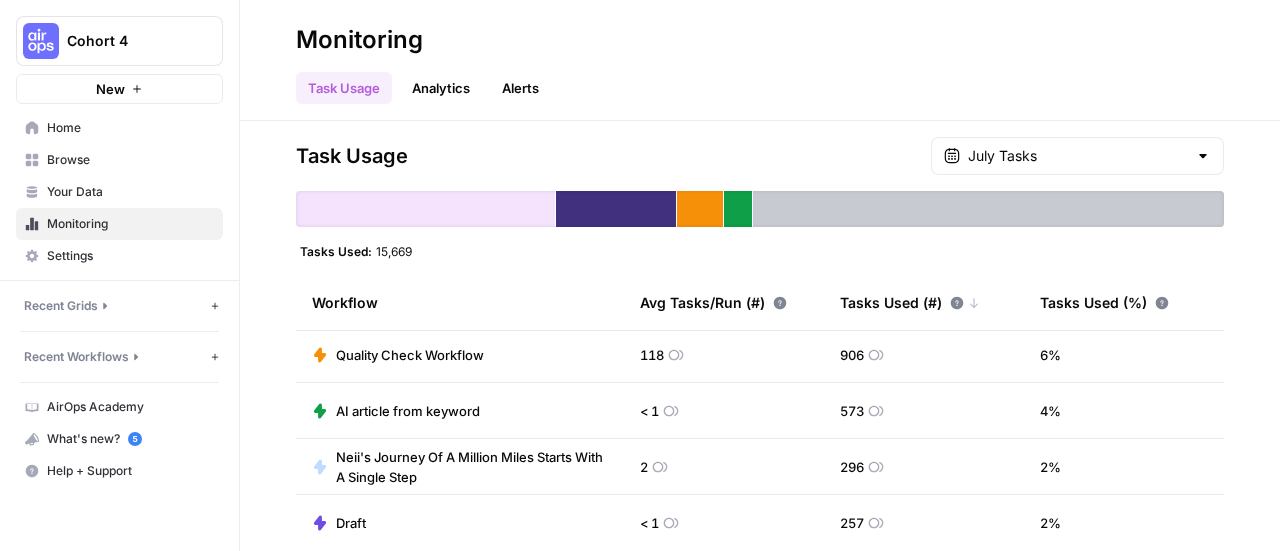 scroll, scrollTop: 0, scrollLeft: 0, axis: both 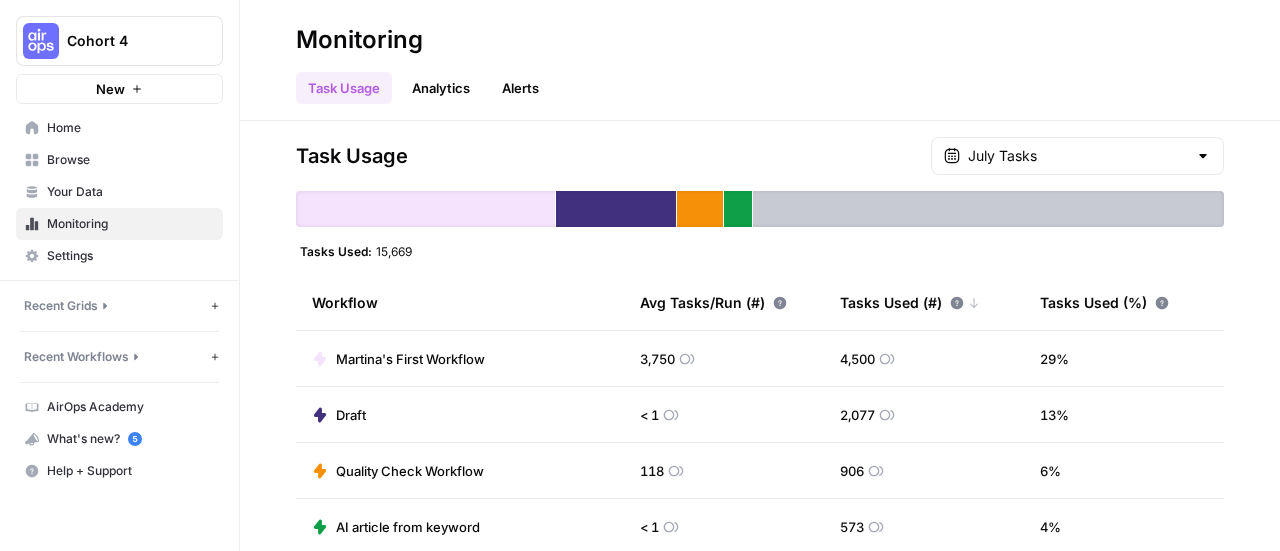 click on "Settings" at bounding box center (130, 256) 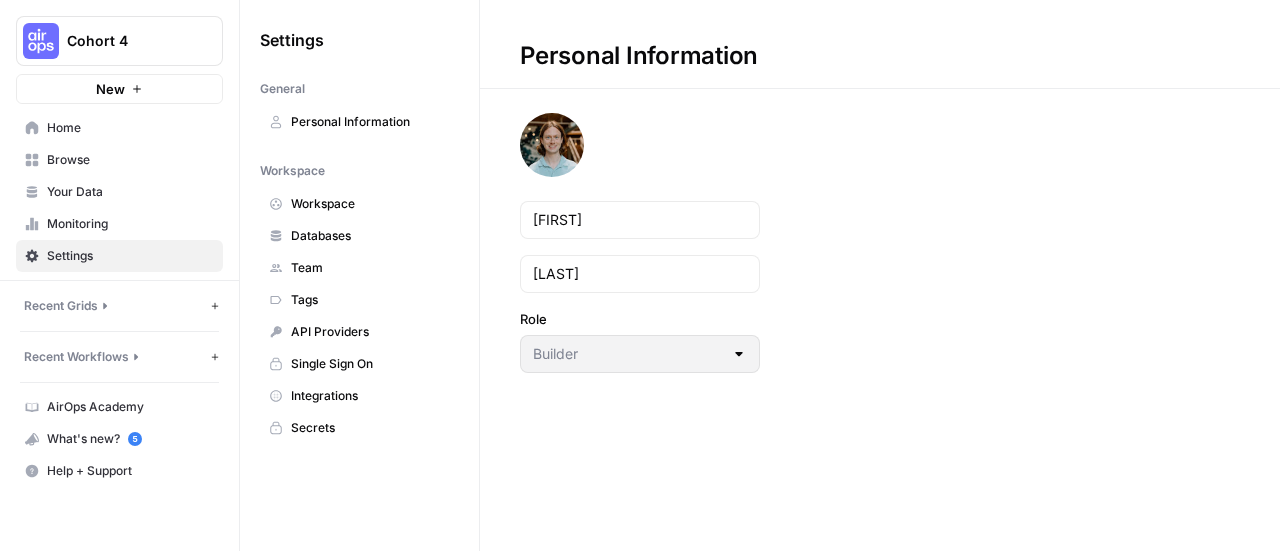 click on "Workspace" at bounding box center (359, 204) 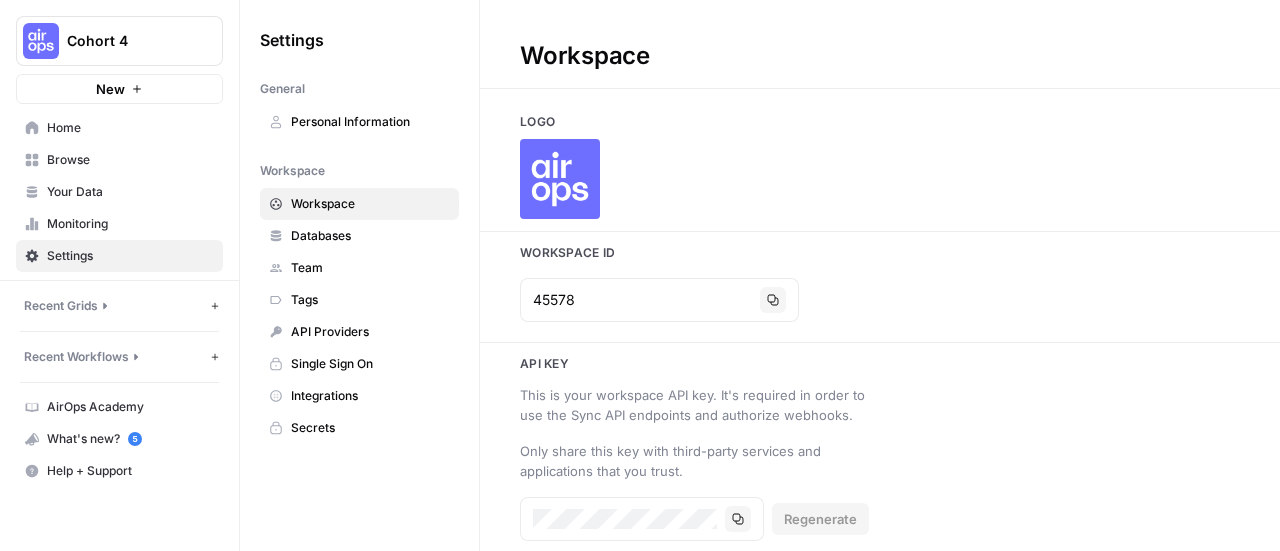 click on "Personal Information" at bounding box center (359, 122) 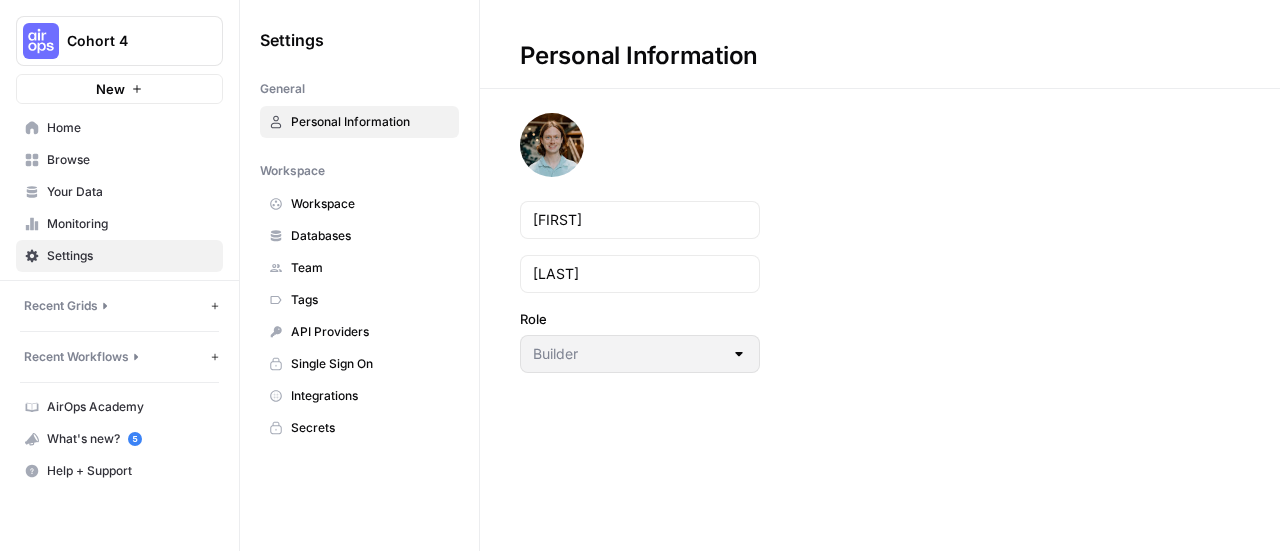 click on "AirOps Academy" at bounding box center (119, 407) 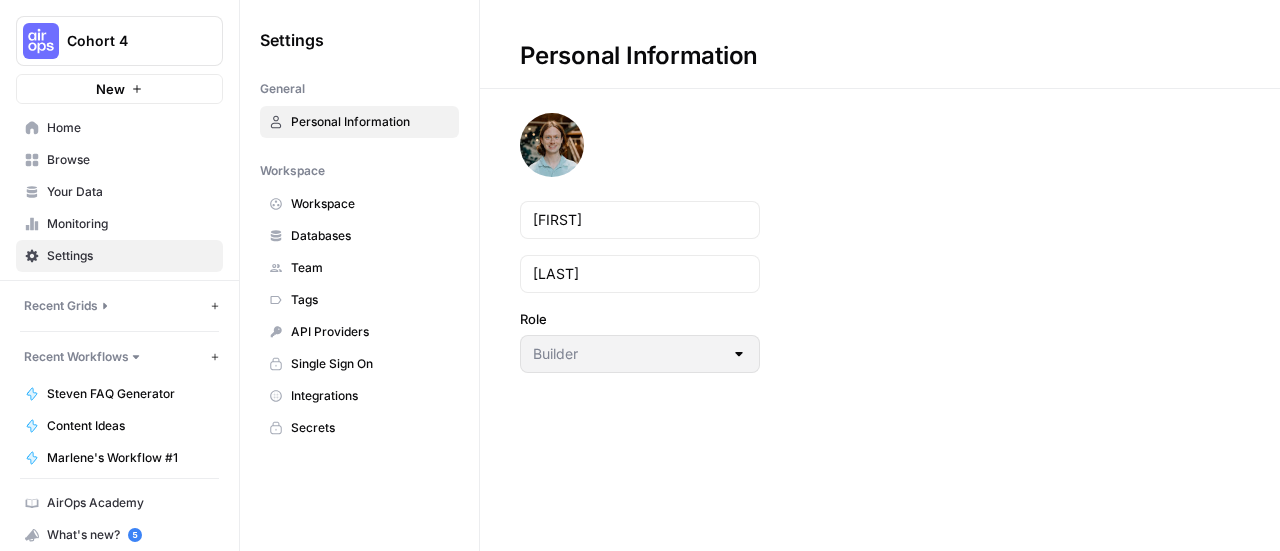 scroll, scrollTop: 31, scrollLeft: 0, axis: vertical 